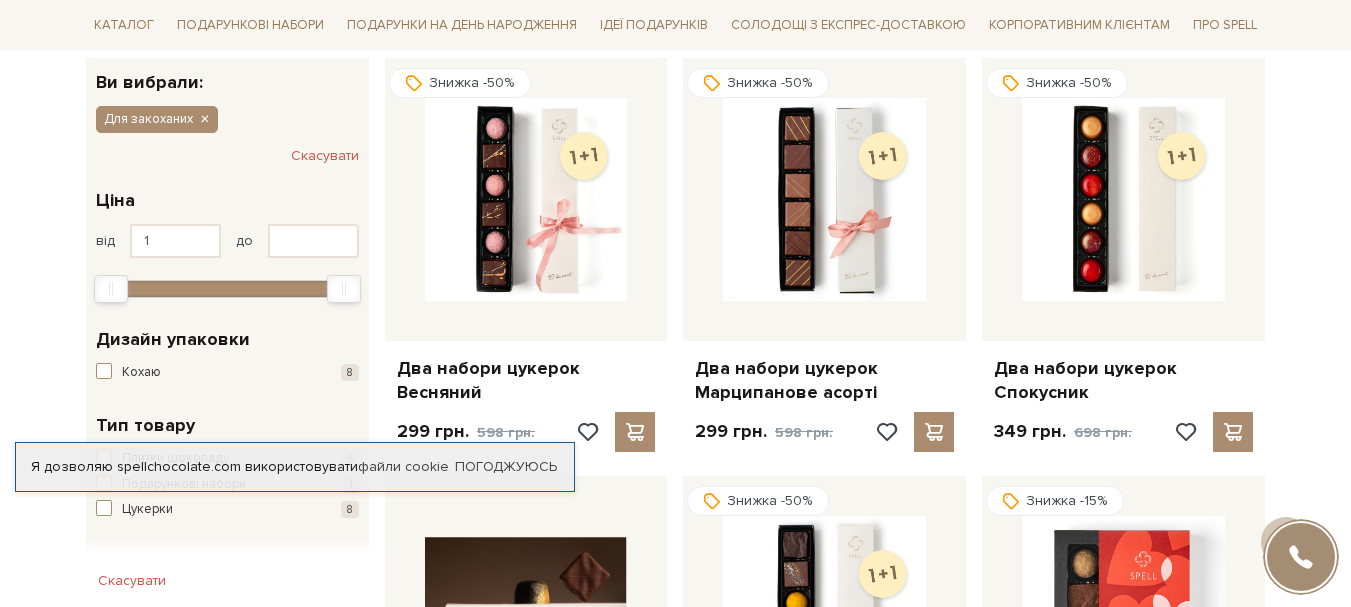 scroll, scrollTop: 400, scrollLeft: 0, axis: vertical 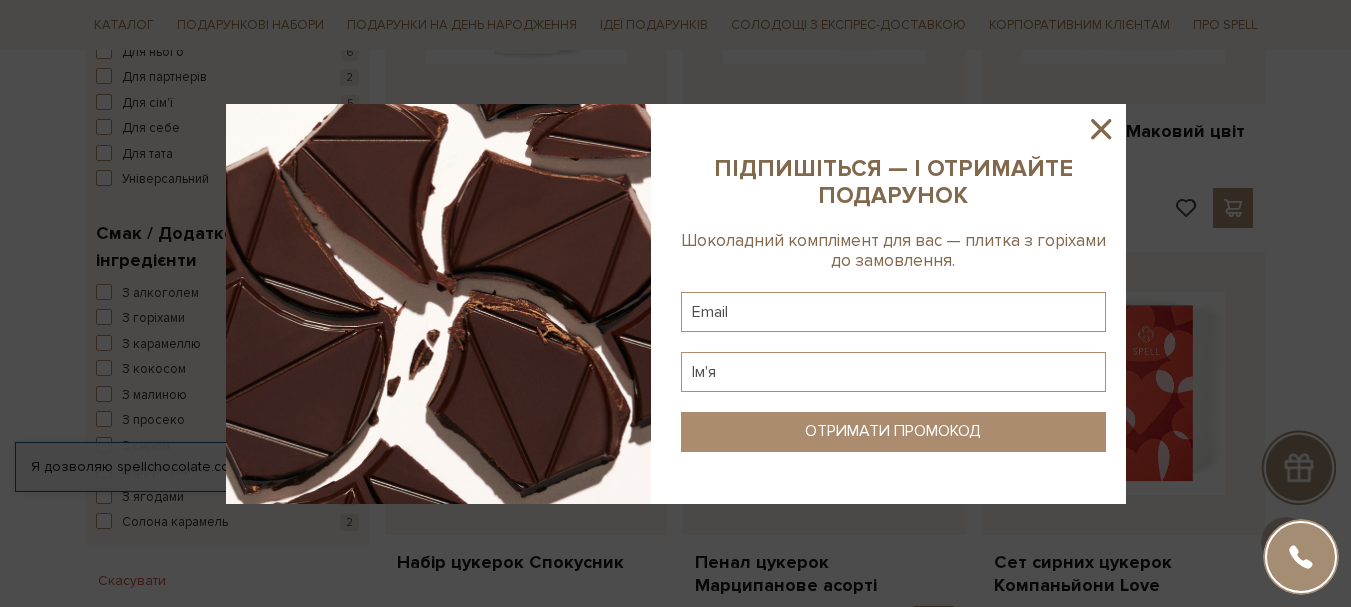 click 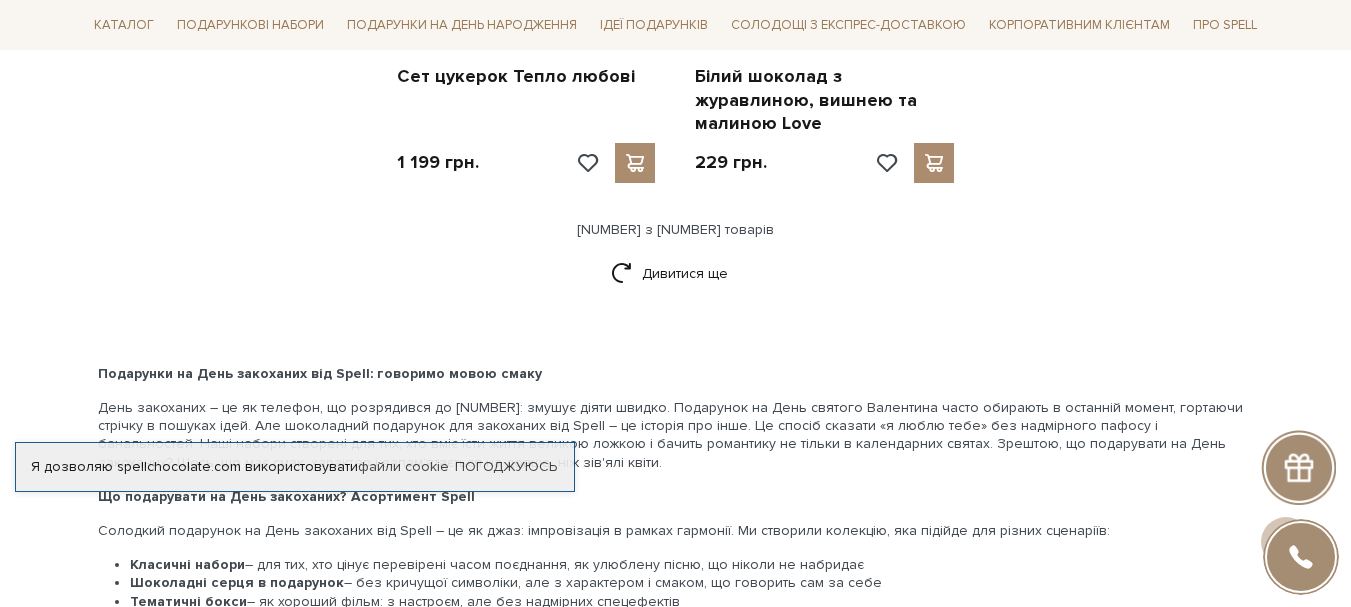 scroll, scrollTop: 2700, scrollLeft: 0, axis: vertical 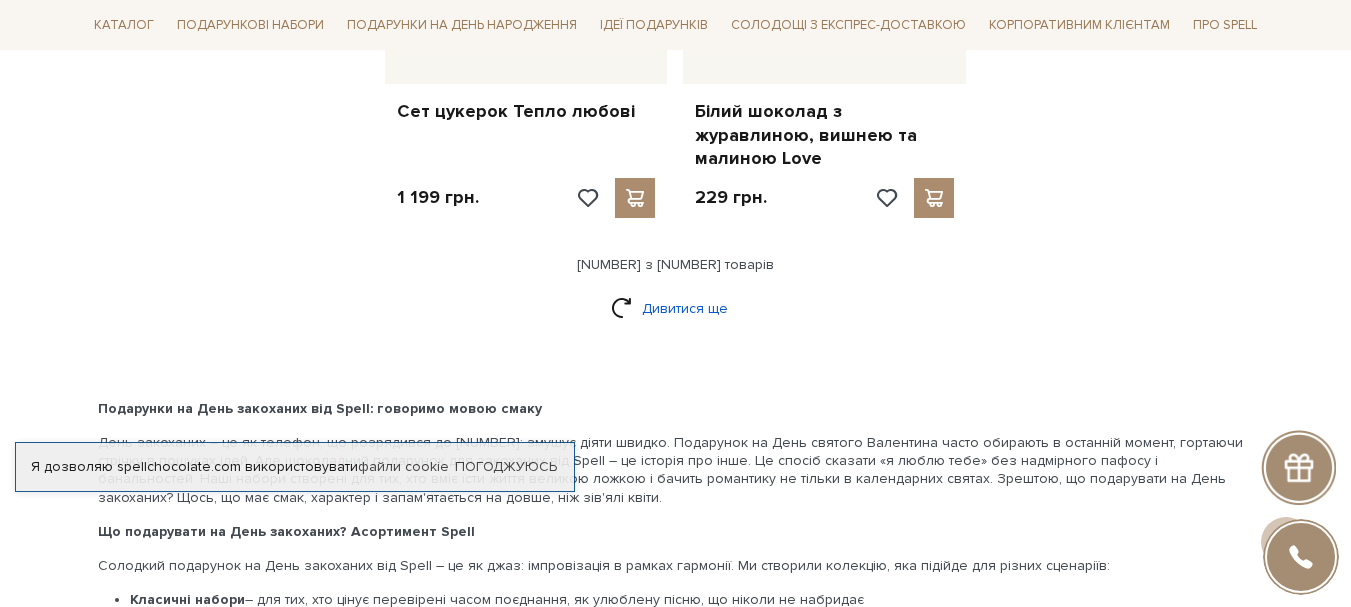 click on "Дивитися ще" at bounding box center [676, 308] 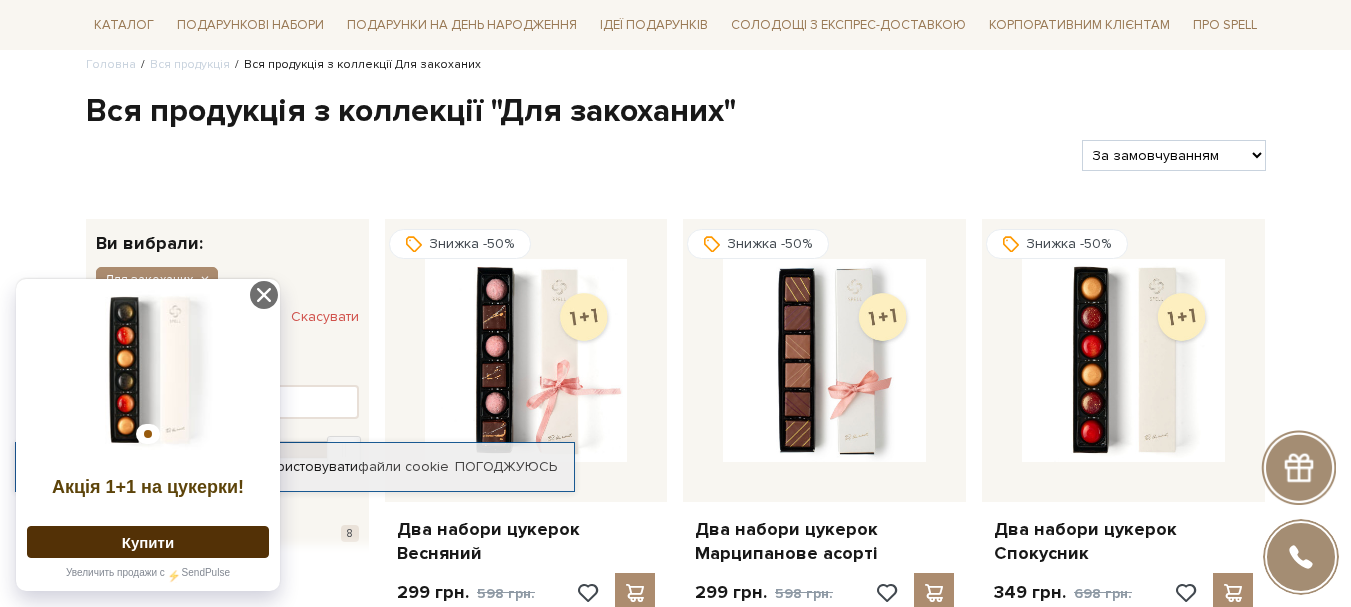 scroll, scrollTop: 200, scrollLeft: 0, axis: vertical 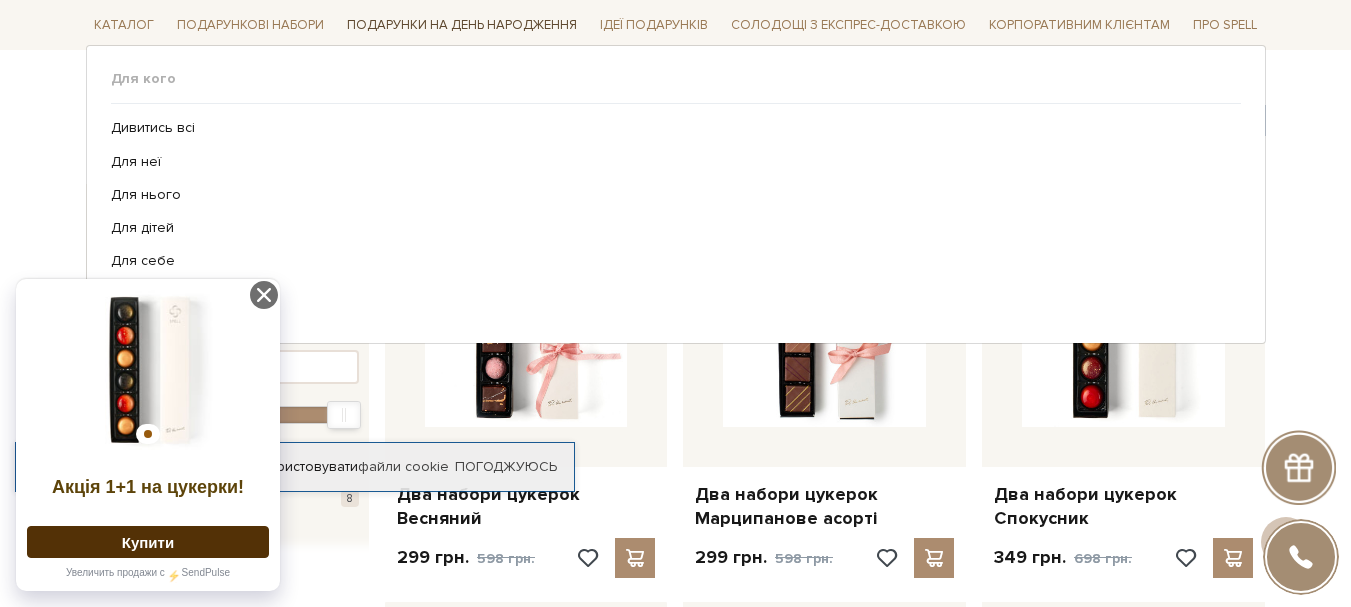 click on "Подарунки на День народження" at bounding box center [462, 25] 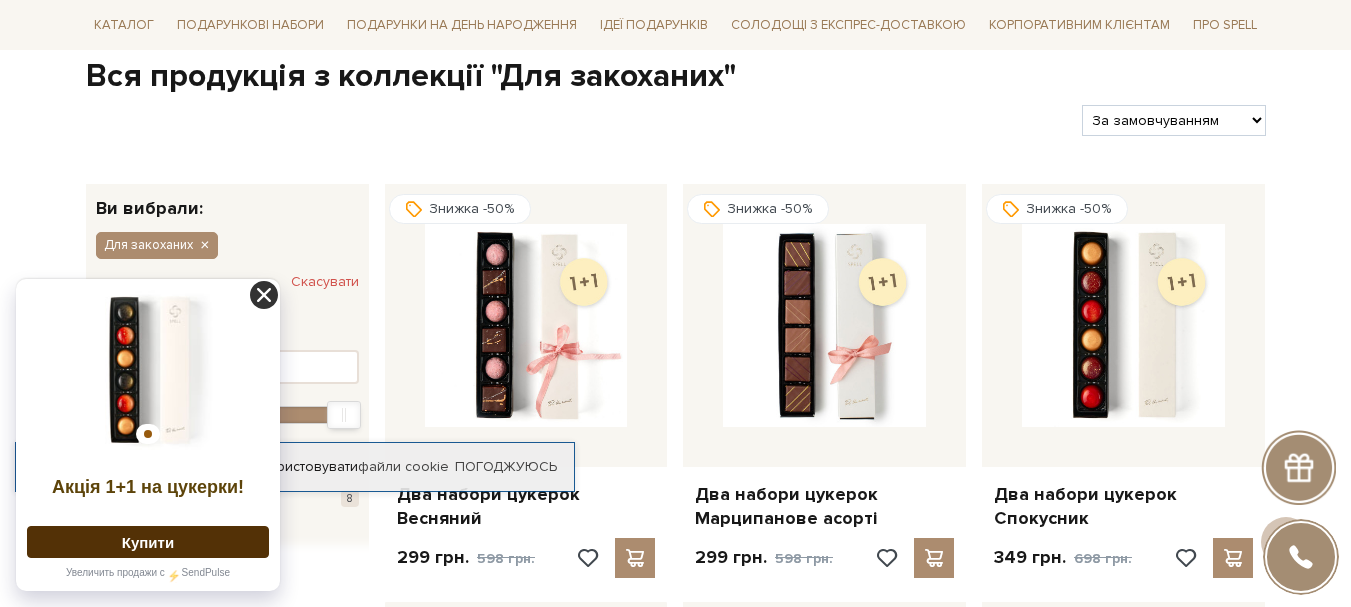 click 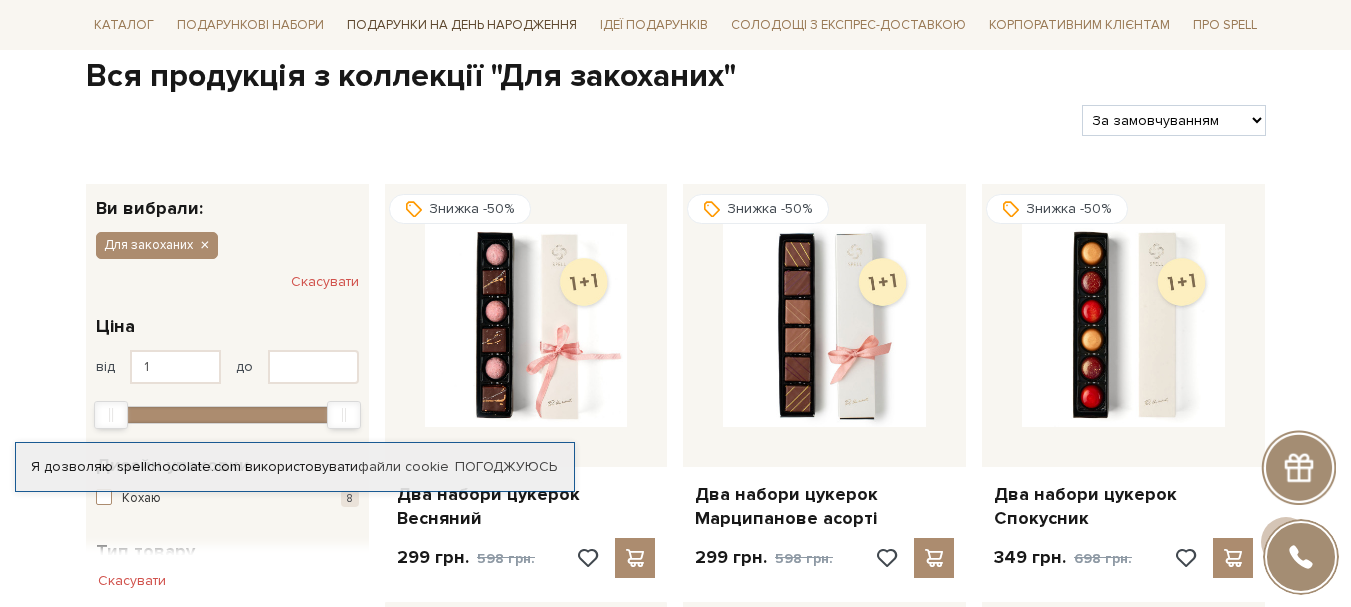 click on "Подарунки на День народження" at bounding box center [462, 25] 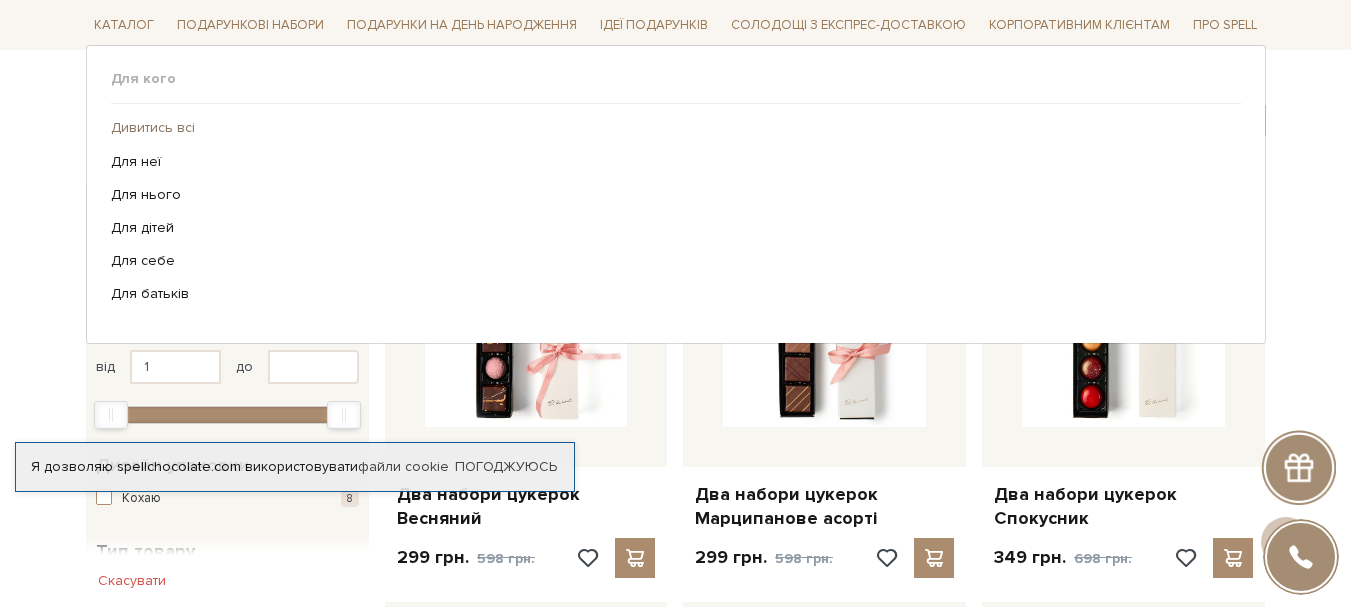 click on "Дивитись всі" at bounding box center [668, 128] 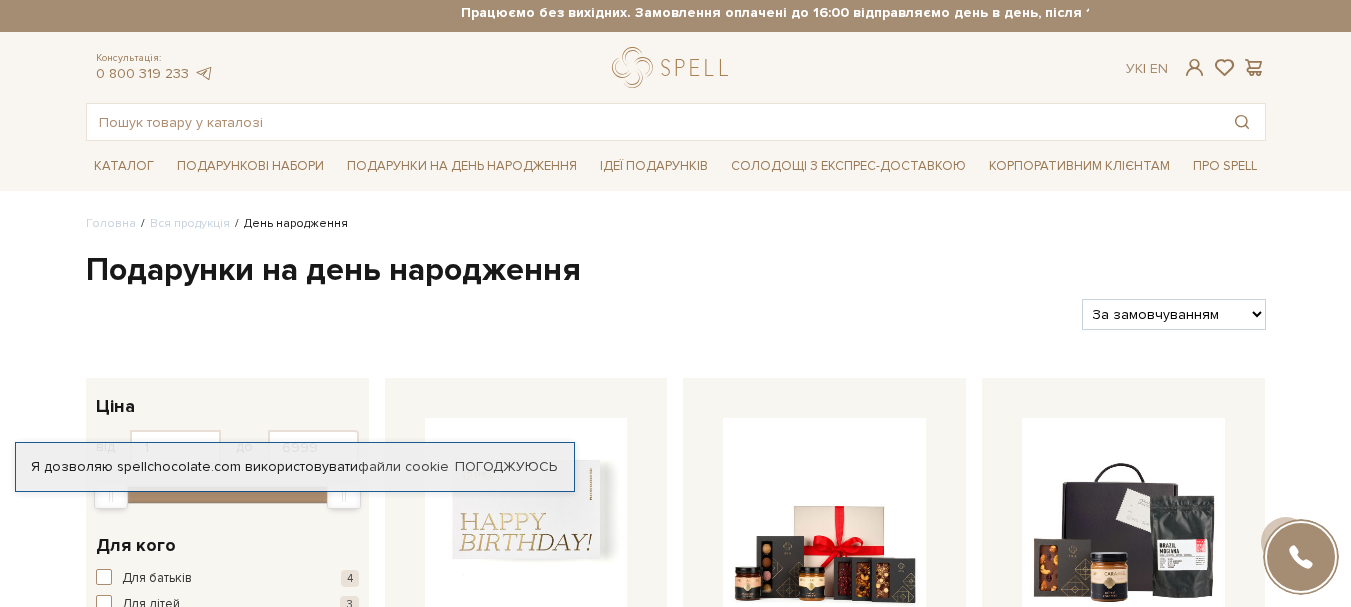 scroll, scrollTop: 200, scrollLeft: 0, axis: vertical 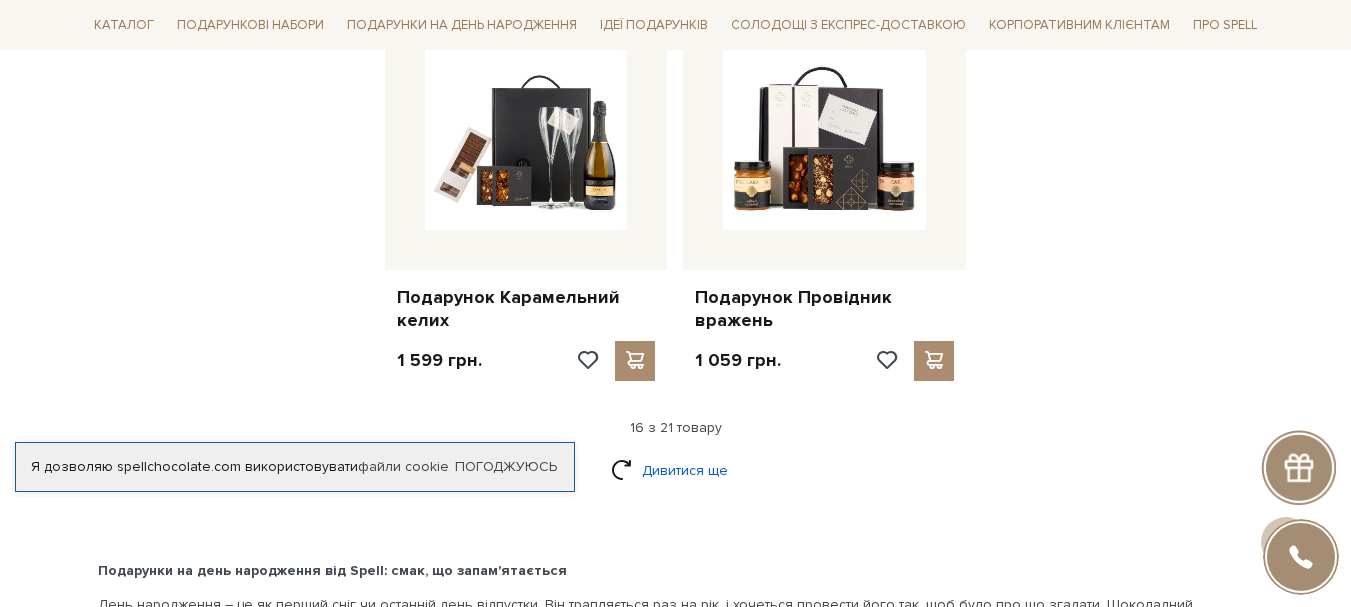 click on "Дивитися ще" at bounding box center (676, 470) 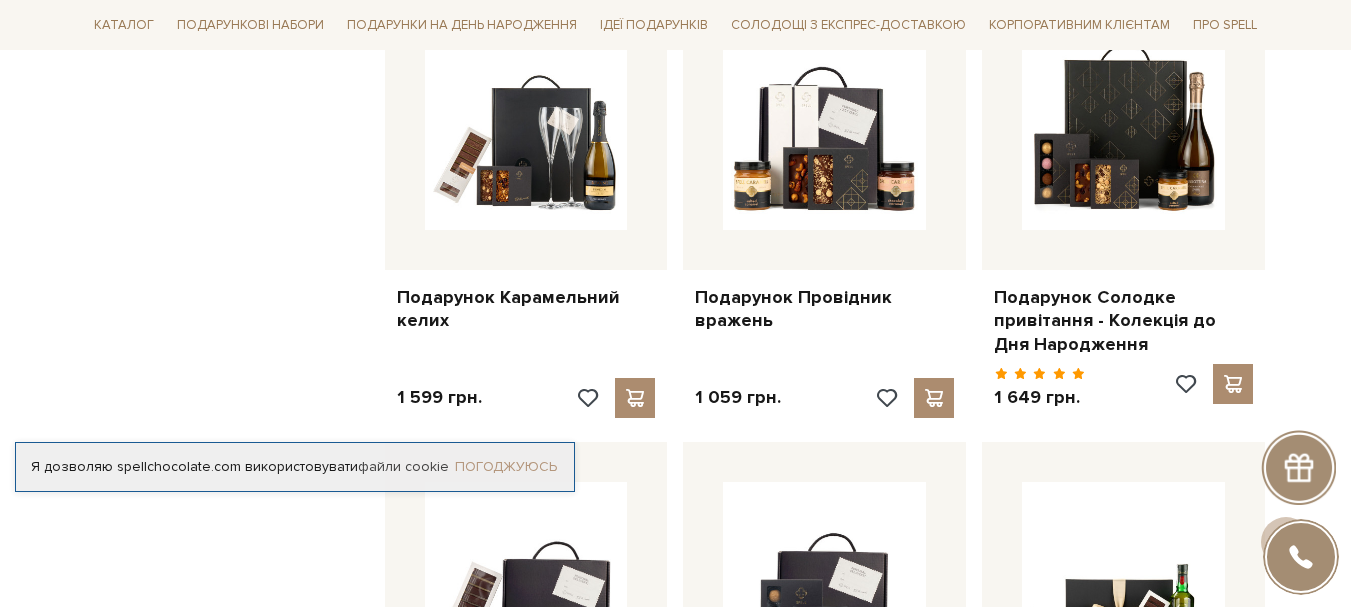 click on "Погоджуюсь" at bounding box center (506, 467) 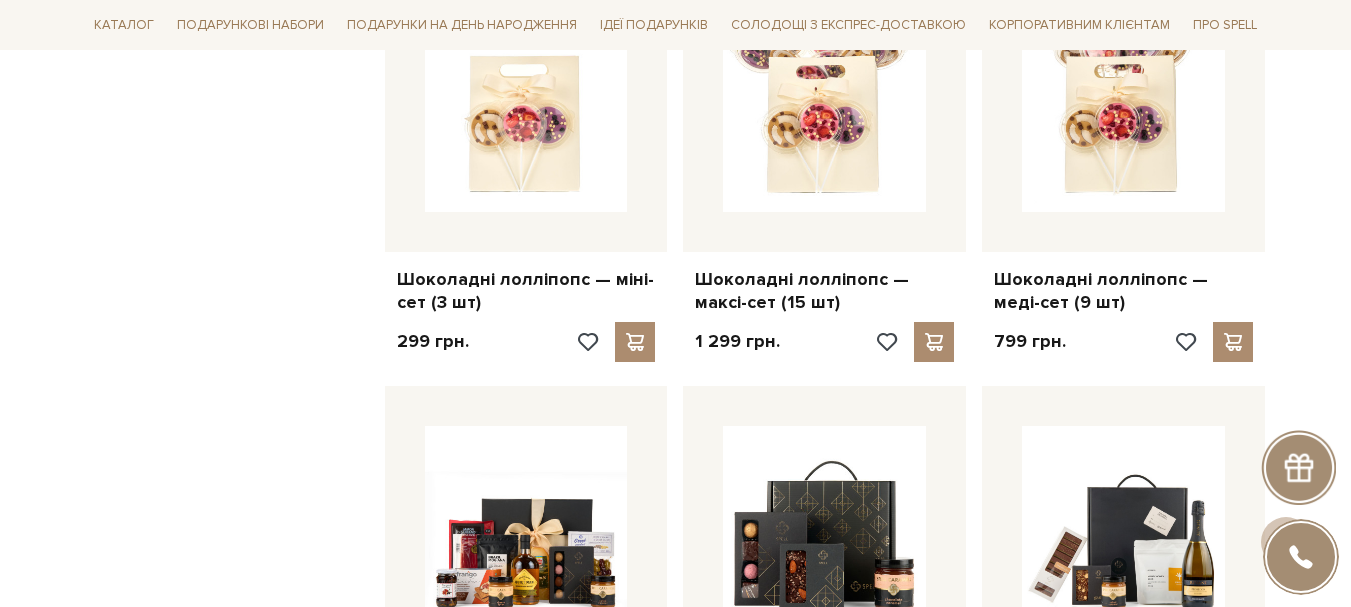 scroll, scrollTop: 1600, scrollLeft: 0, axis: vertical 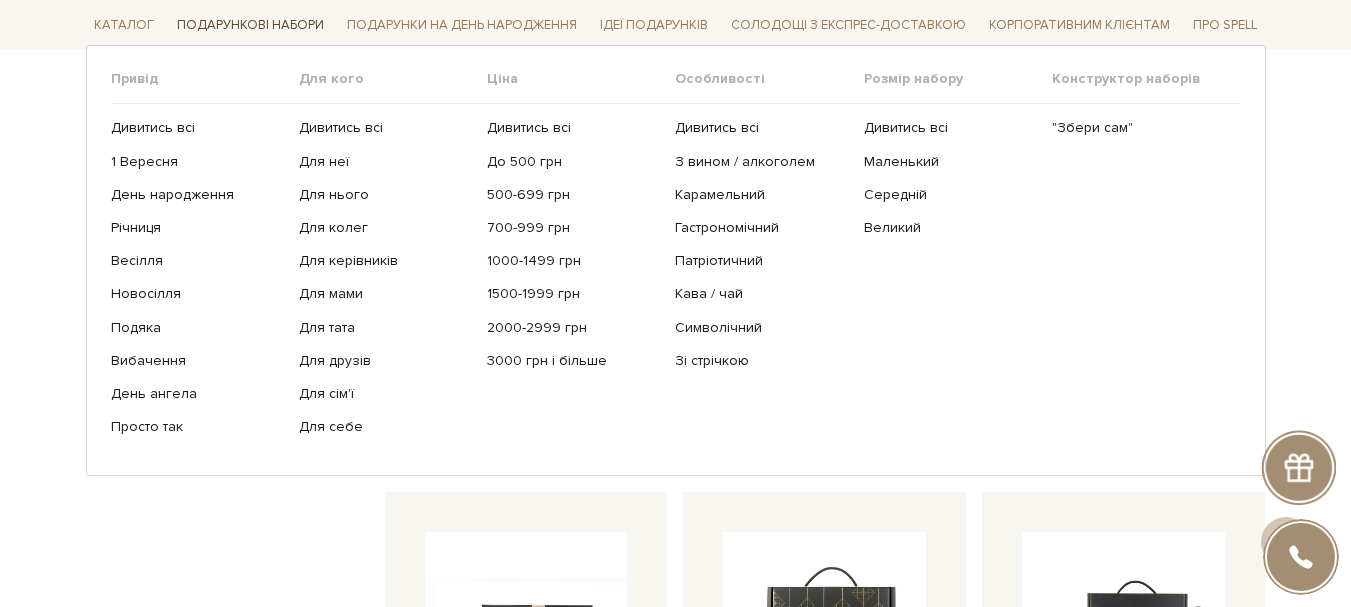 click on "Подарункові набори" at bounding box center (250, 25) 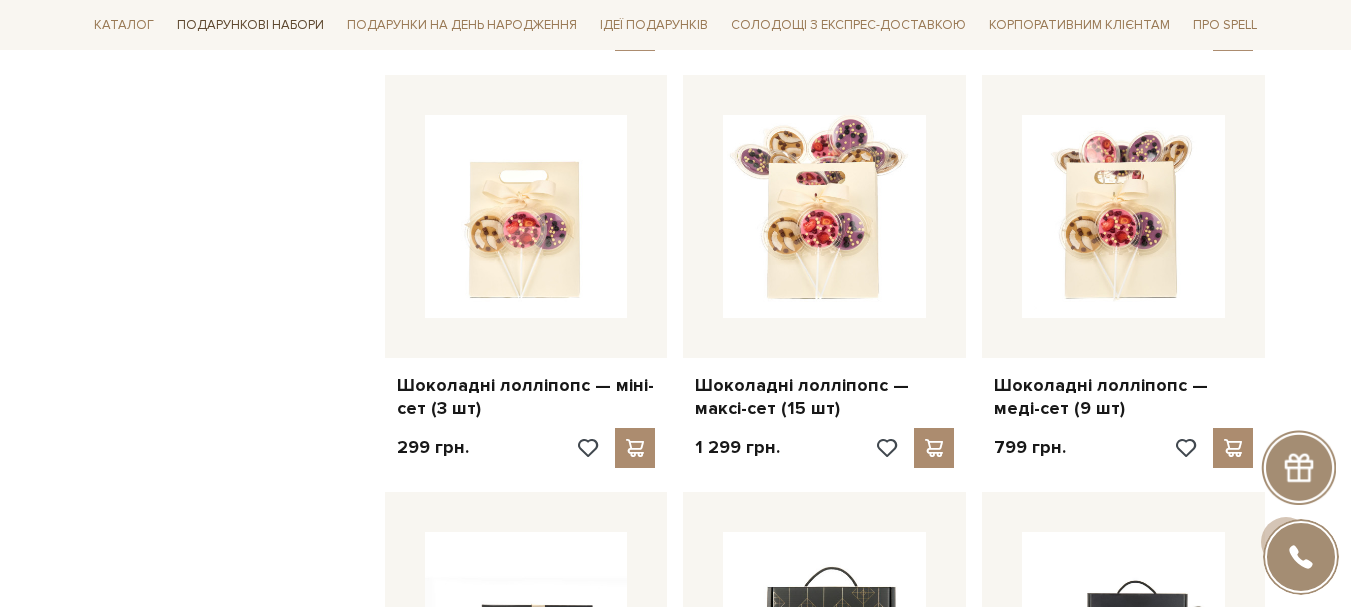 click on "Подарункові набори" at bounding box center [250, 25] 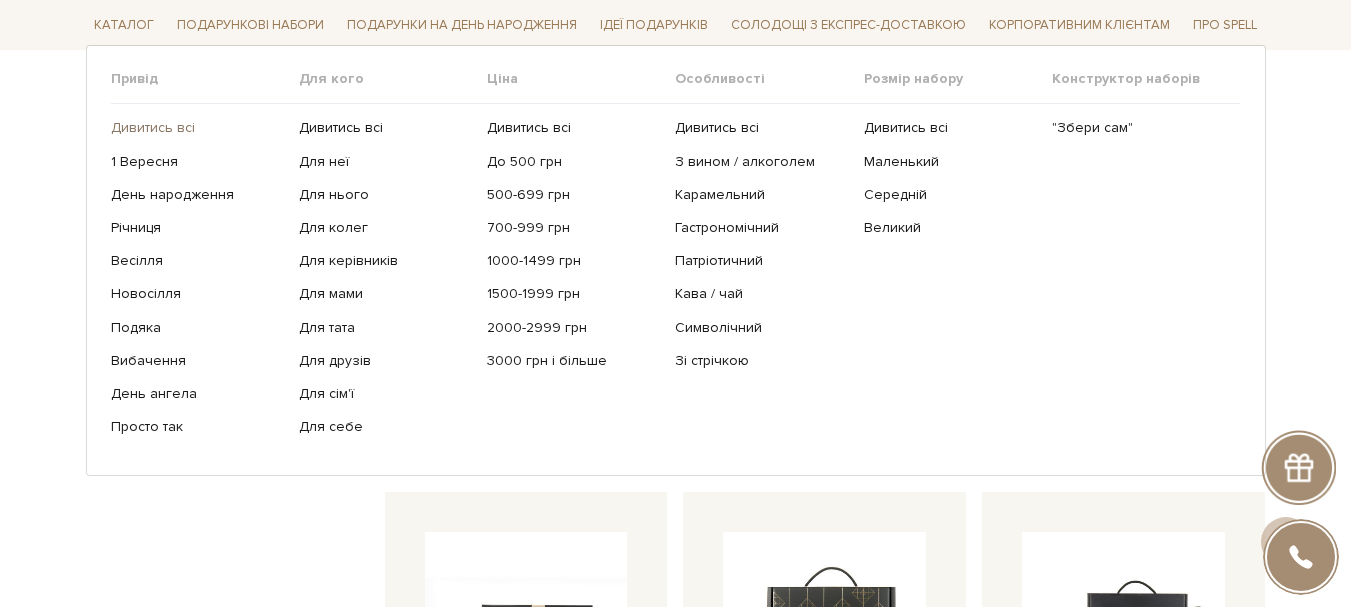 click on "Дивитись всі" at bounding box center (197, 128) 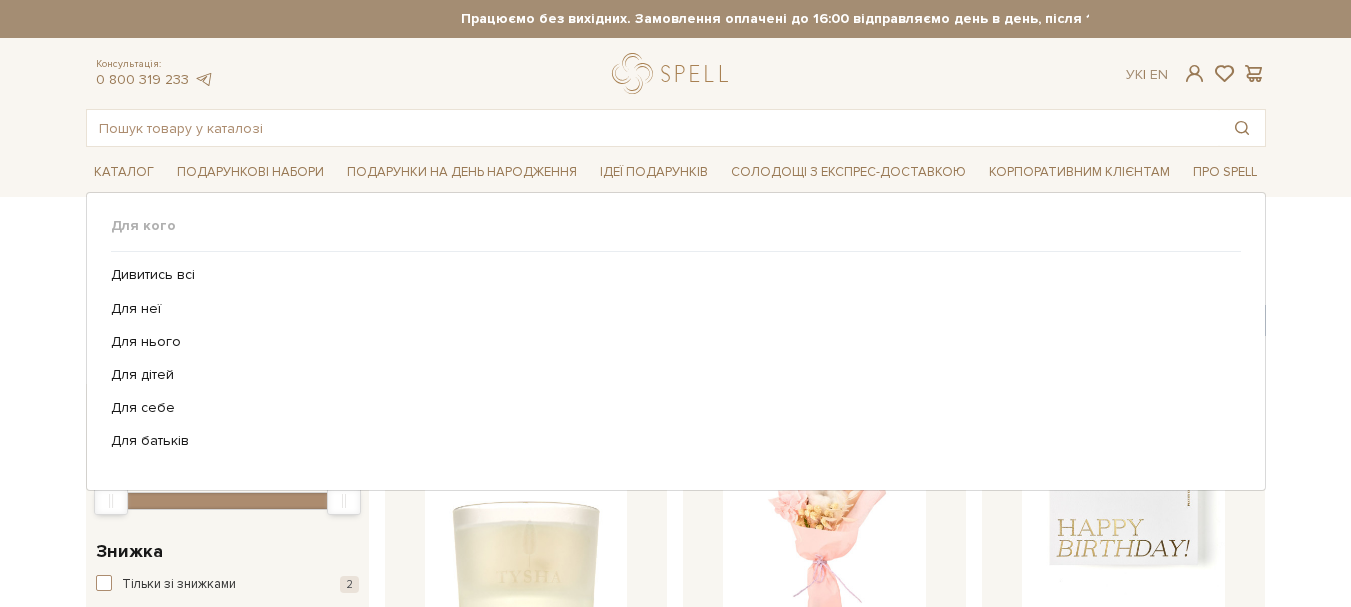 scroll, scrollTop: 0, scrollLeft: 0, axis: both 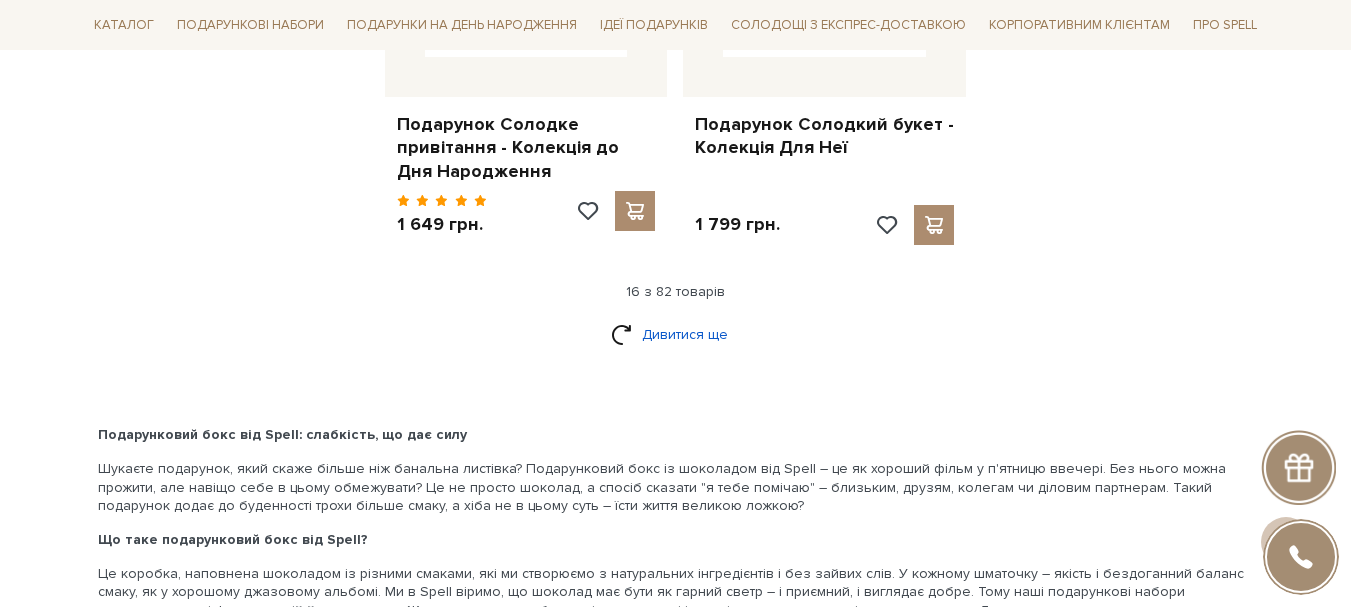 click on "Дивитися ще" at bounding box center (676, 334) 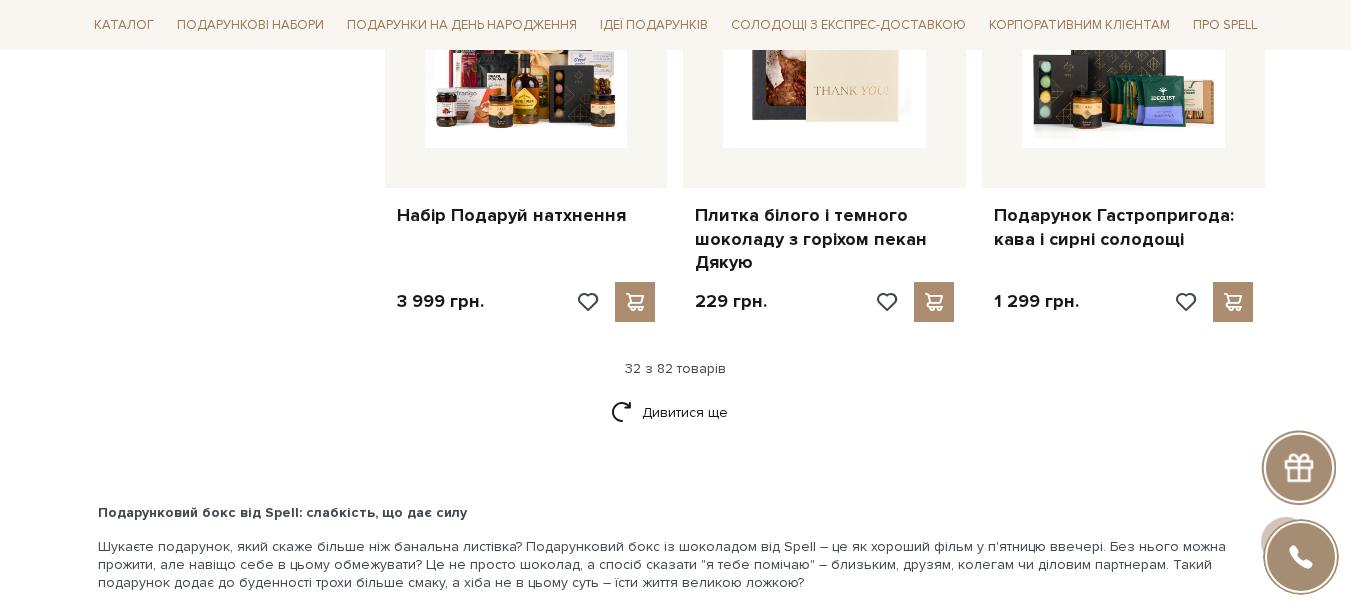 scroll, scrollTop: 4900, scrollLeft: 0, axis: vertical 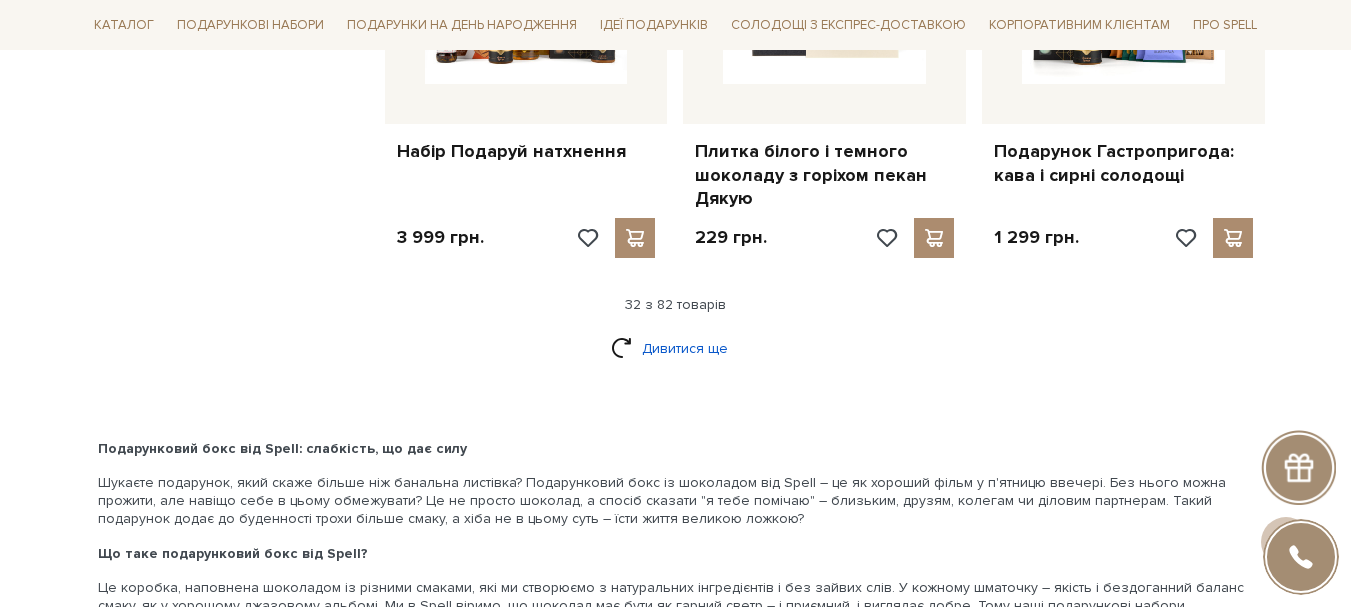 click on "Дивитися ще" at bounding box center (676, 348) 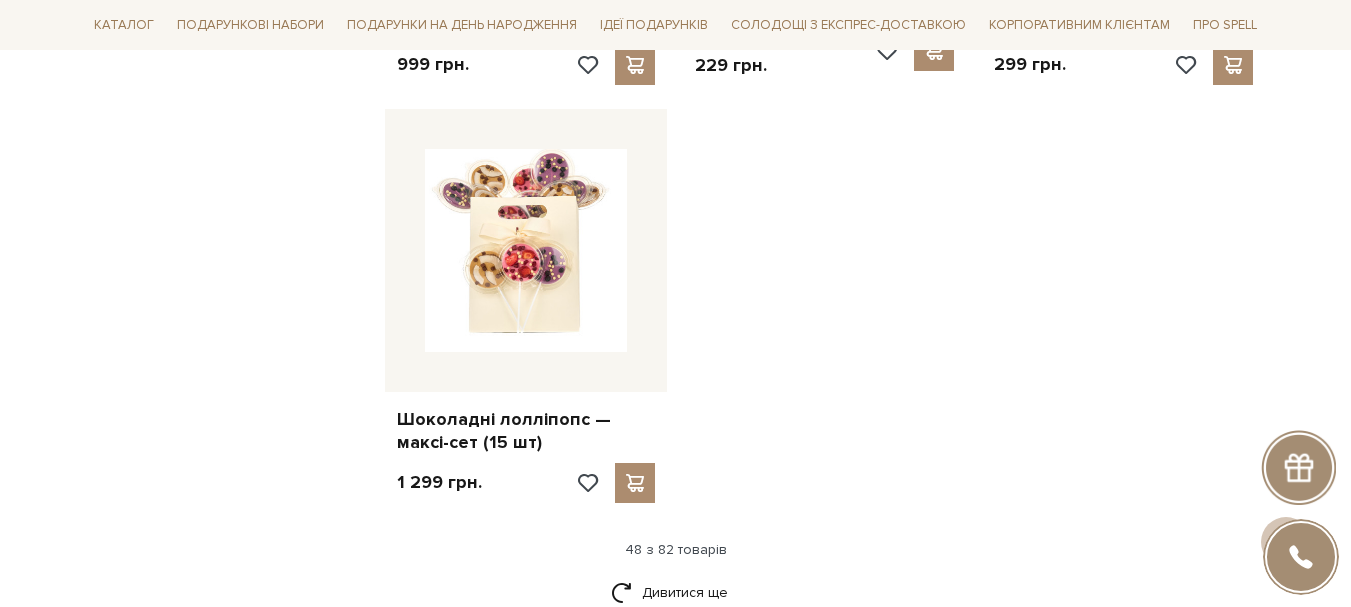 scroll, scrollTop: 7300, scrollLeft: 0, axis: vertical 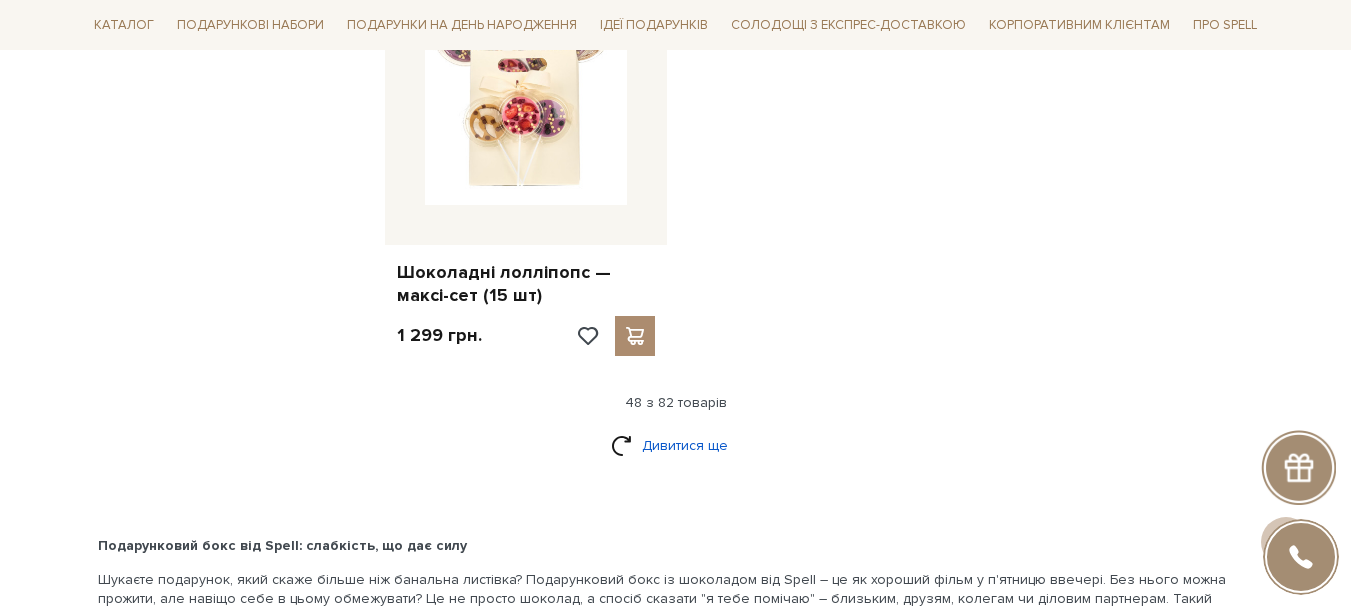 click on "Дивитися ще" at bounding box center [676, 445] 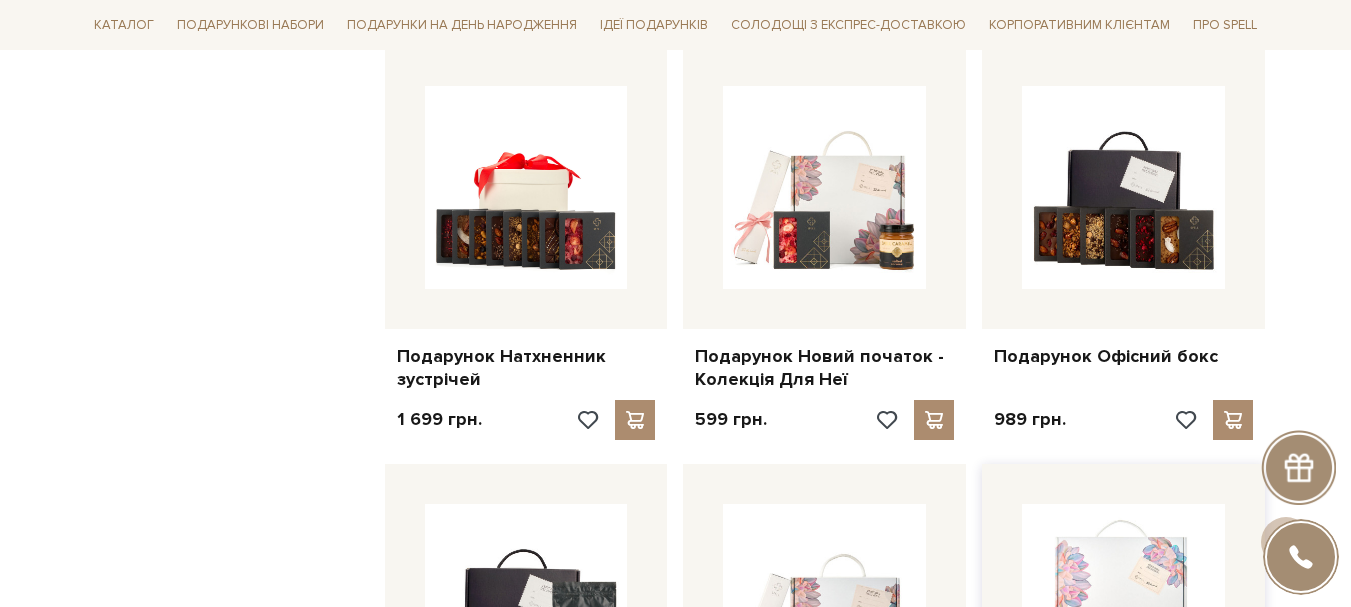 scroll, scrollTop: 7600, scrollLeft: 0, axis: vertical 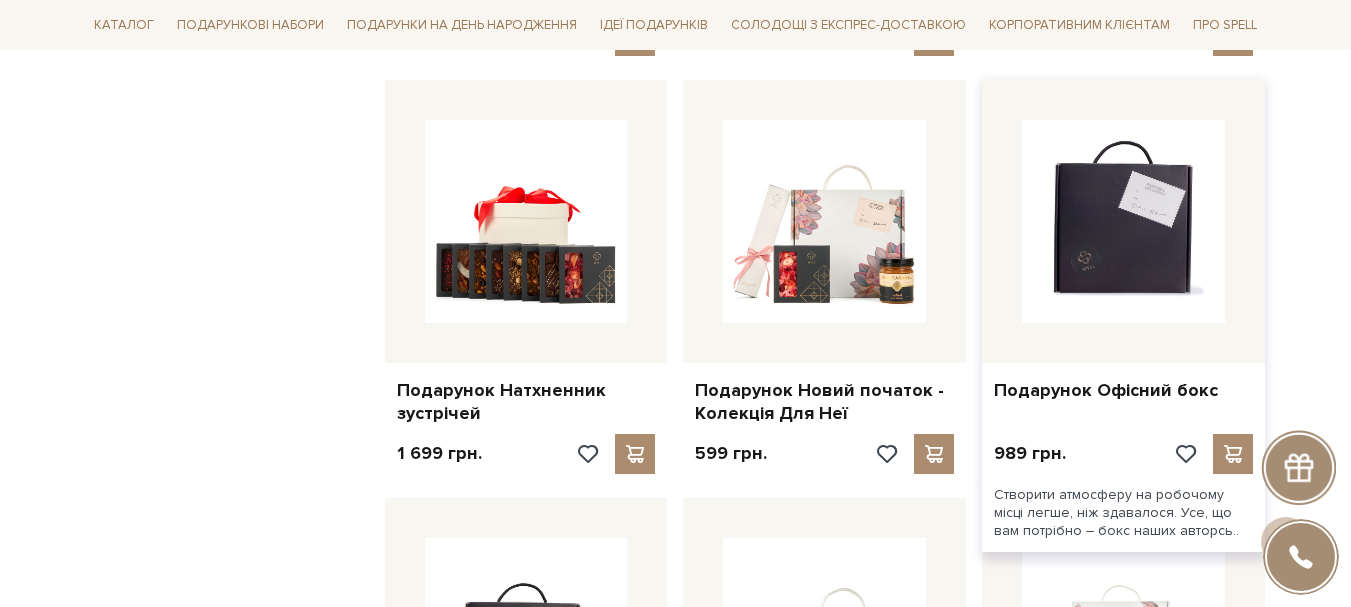 click at bounding box center (1123, 221) 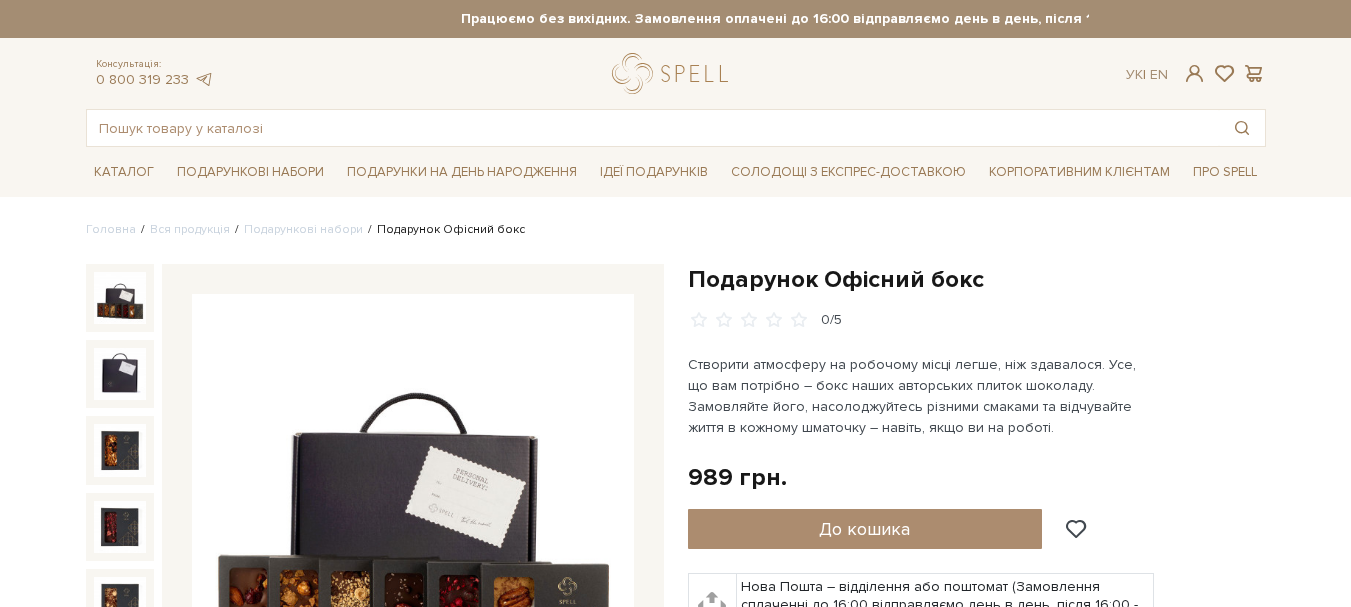 scroll, scrollTop: 0, scrollLeft: 0, axis: both 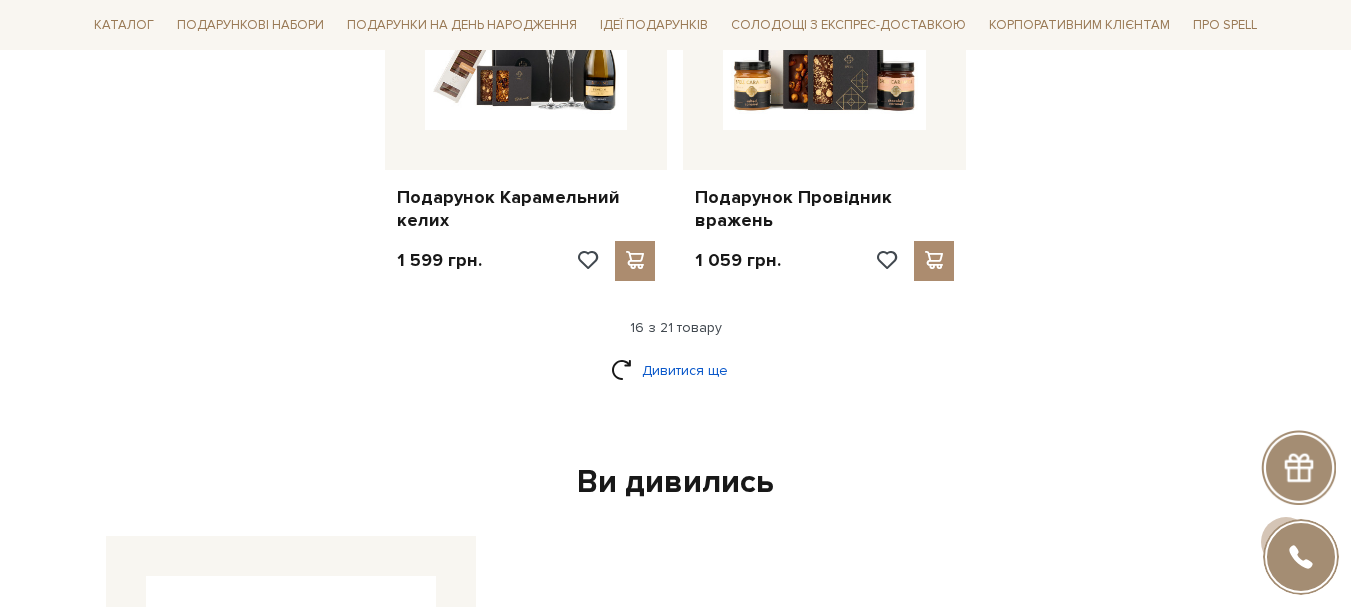 click on "Дивитися ще" at bounding box center (676, 370) 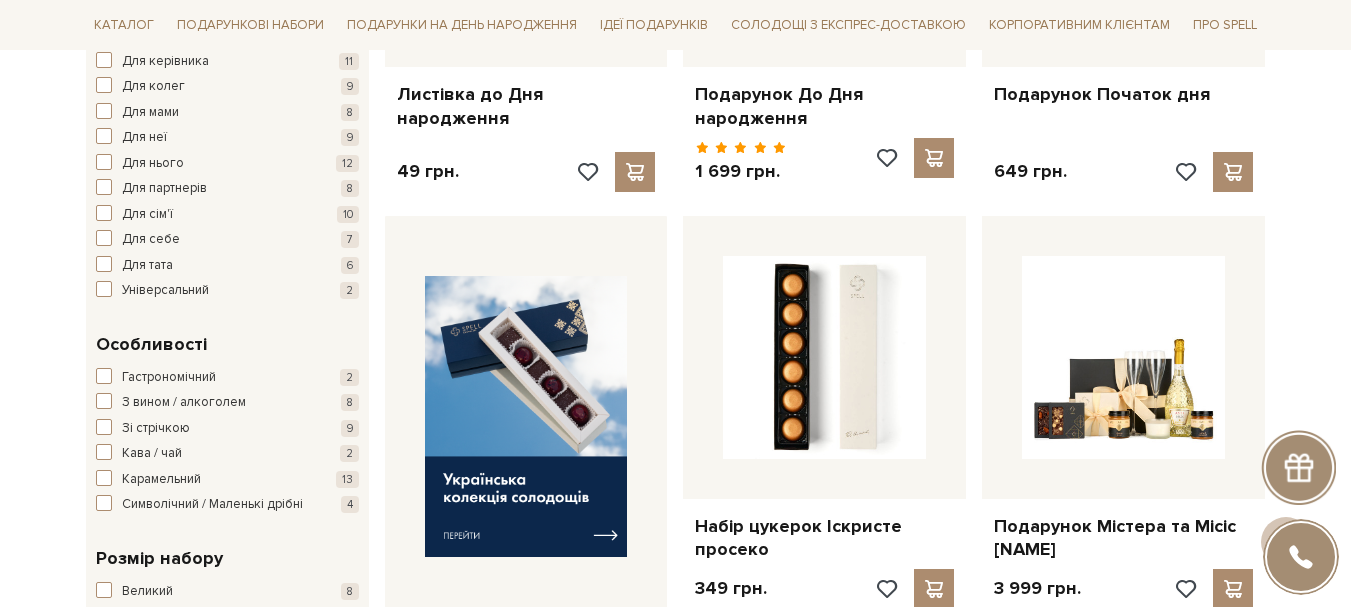 scroll, scrollTop: 0, scrollLeft: 0, axis: both 